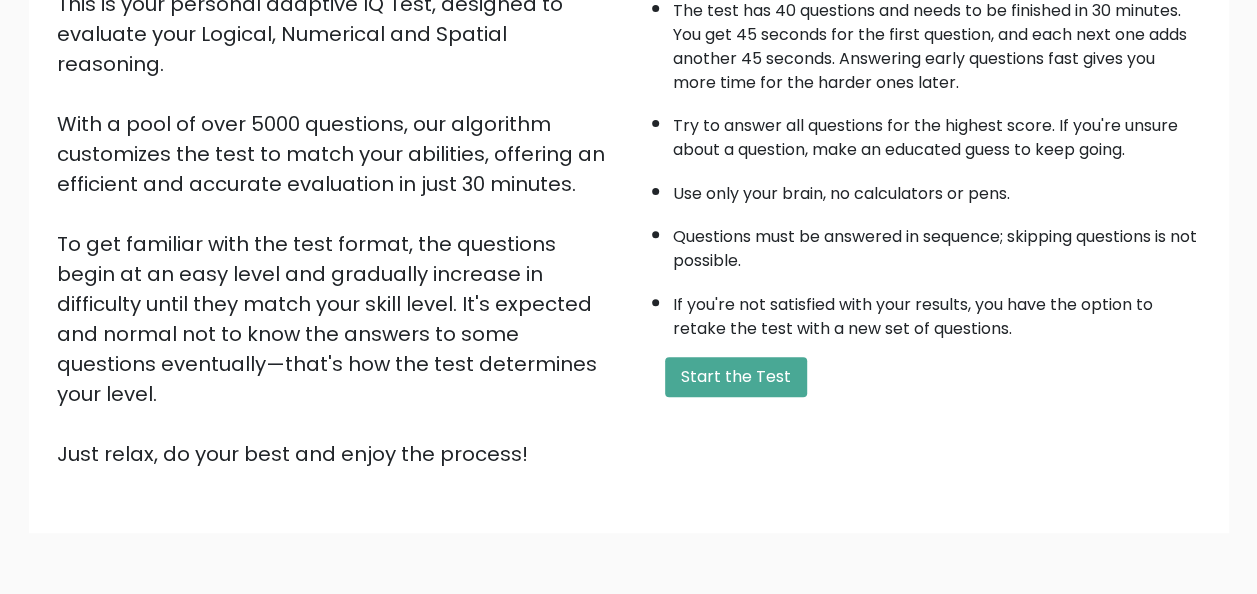 scroll, scrollTop: 322, scrollLeft: 0, axis: vertical 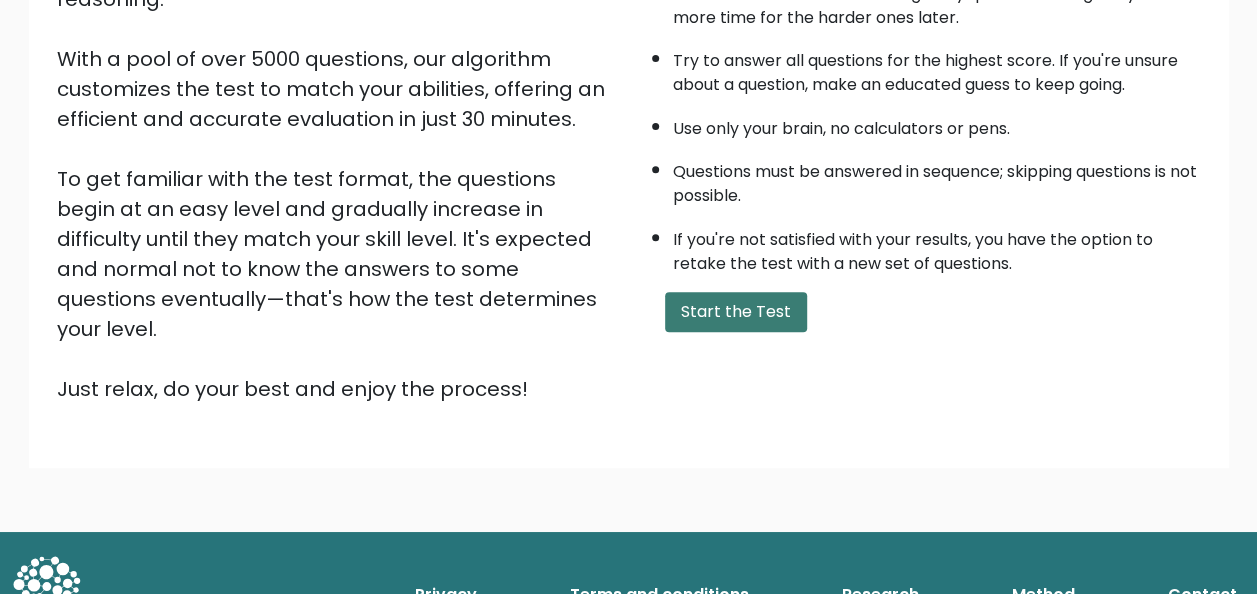click on "Start the Test" at bounding box center (736, 312) 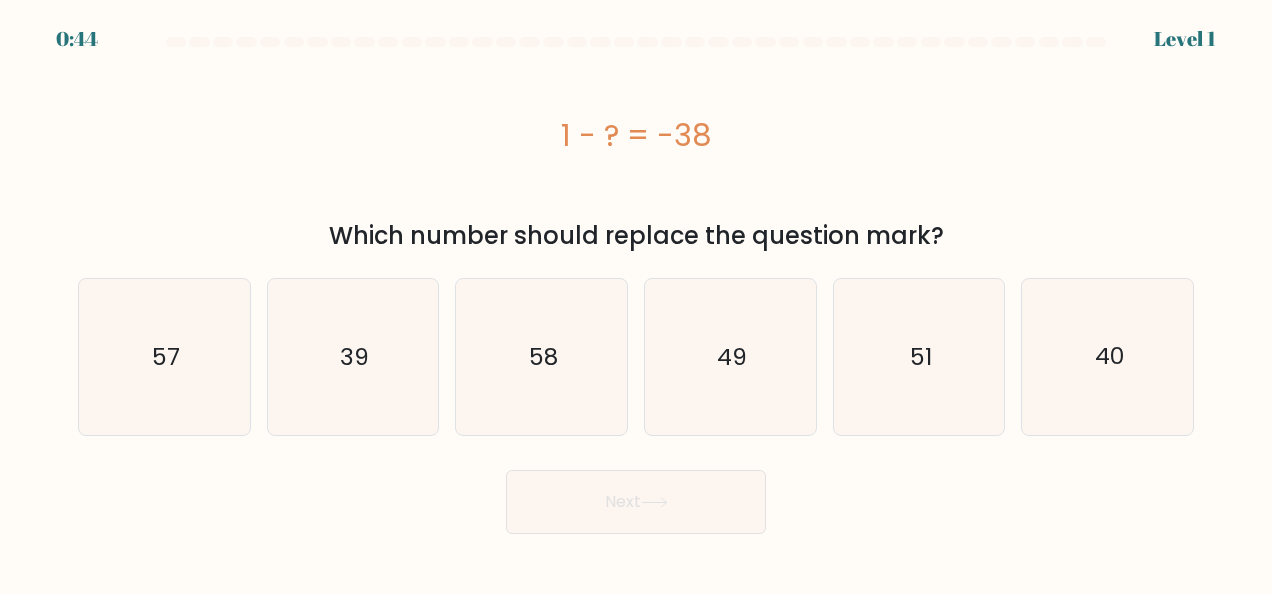 scroll, scrollTop: 0, scrollLeft: 0, axis: both 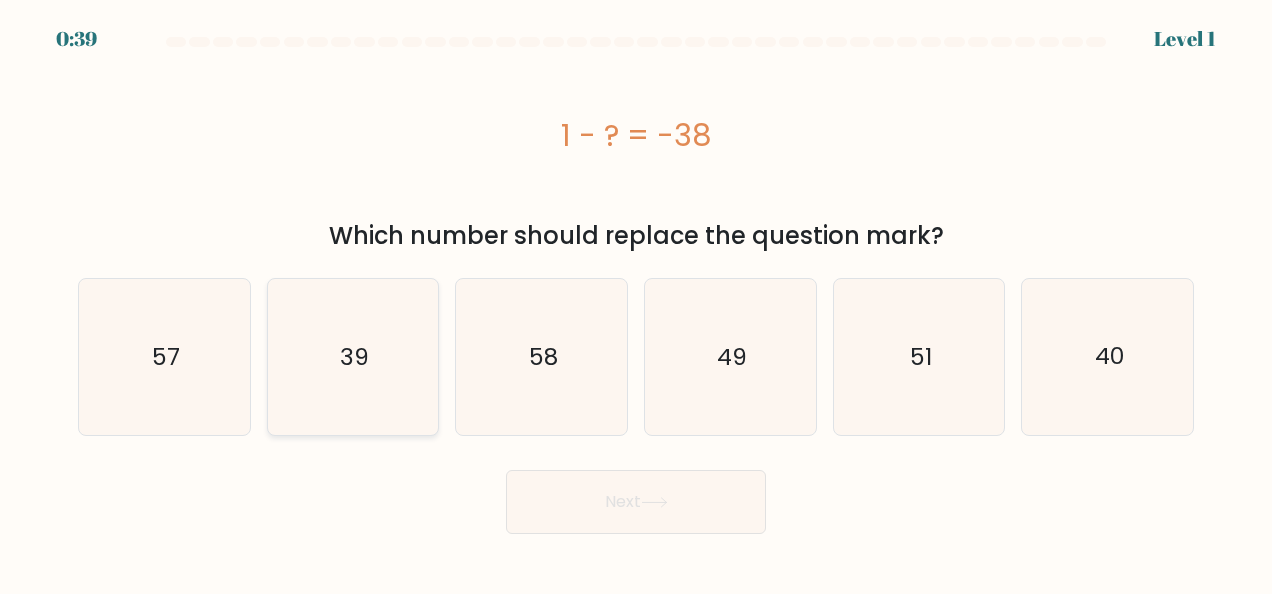 click on "39" 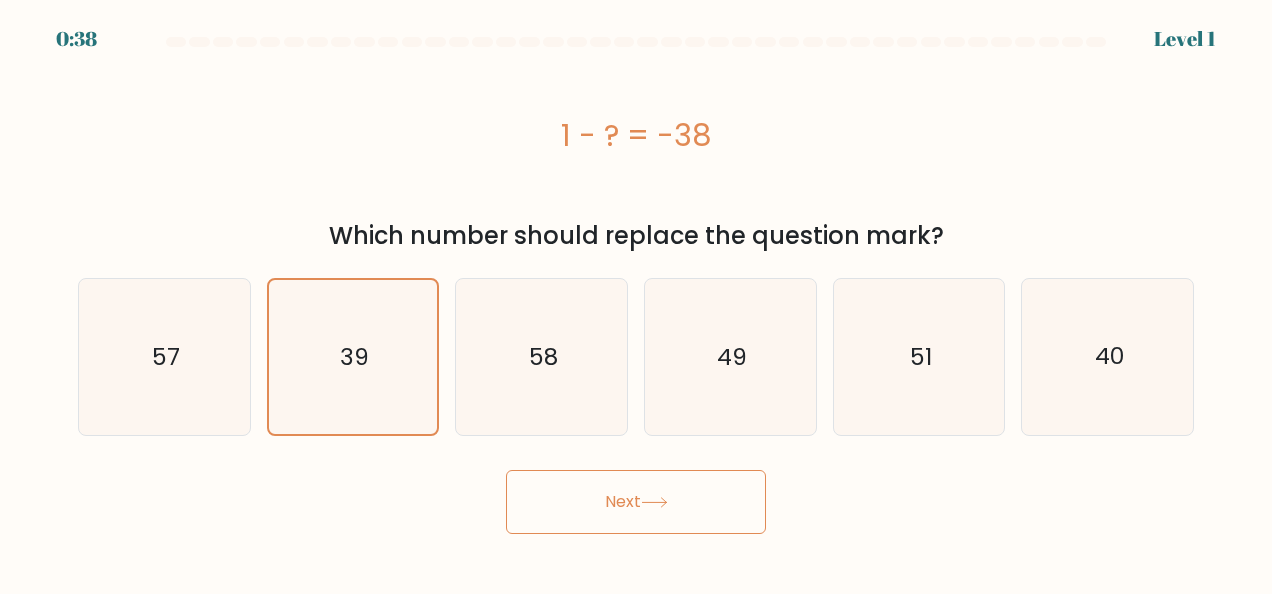 click on "Next" at bounding box center [636, 502] 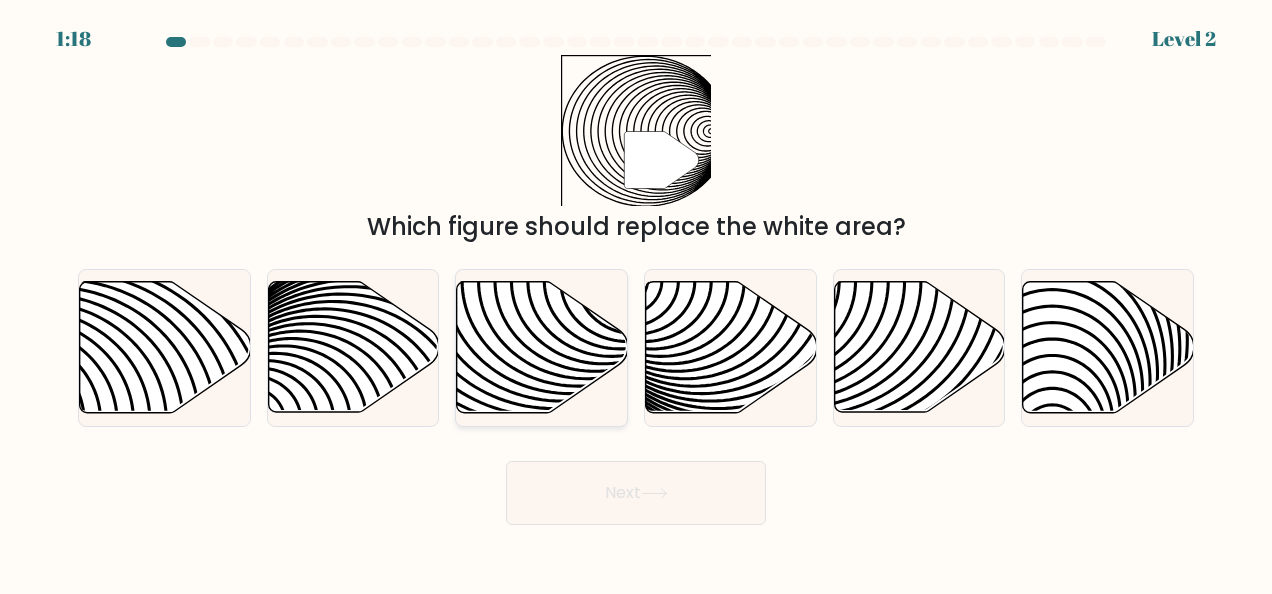 click 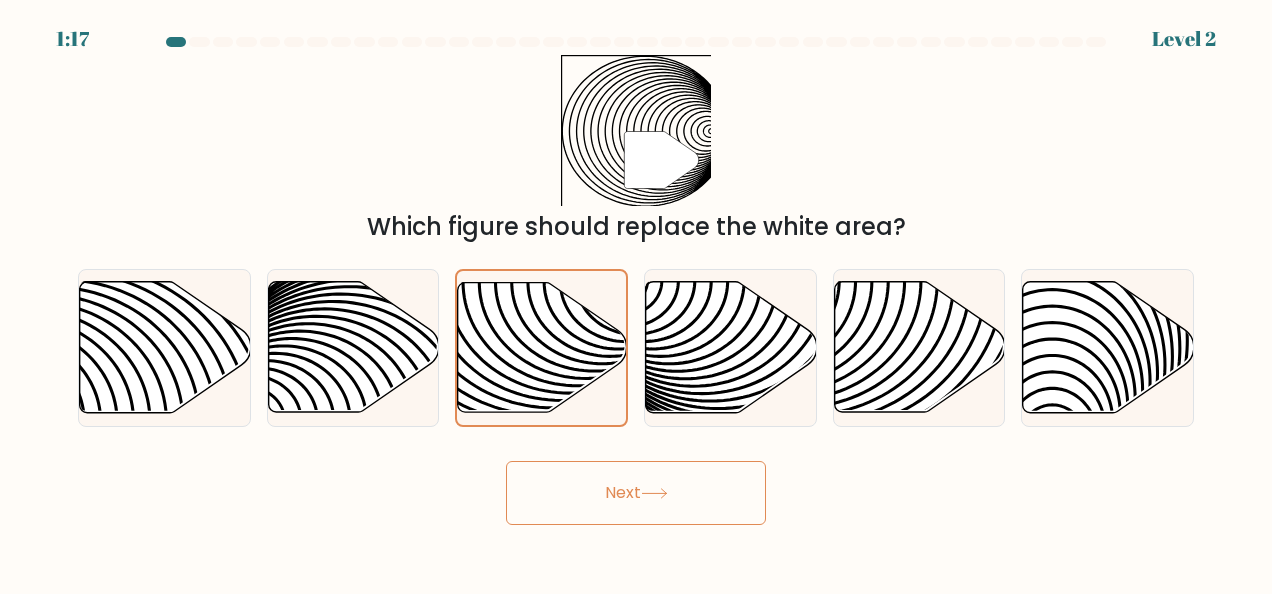 click on "Next" at bounding box center [636, 493] 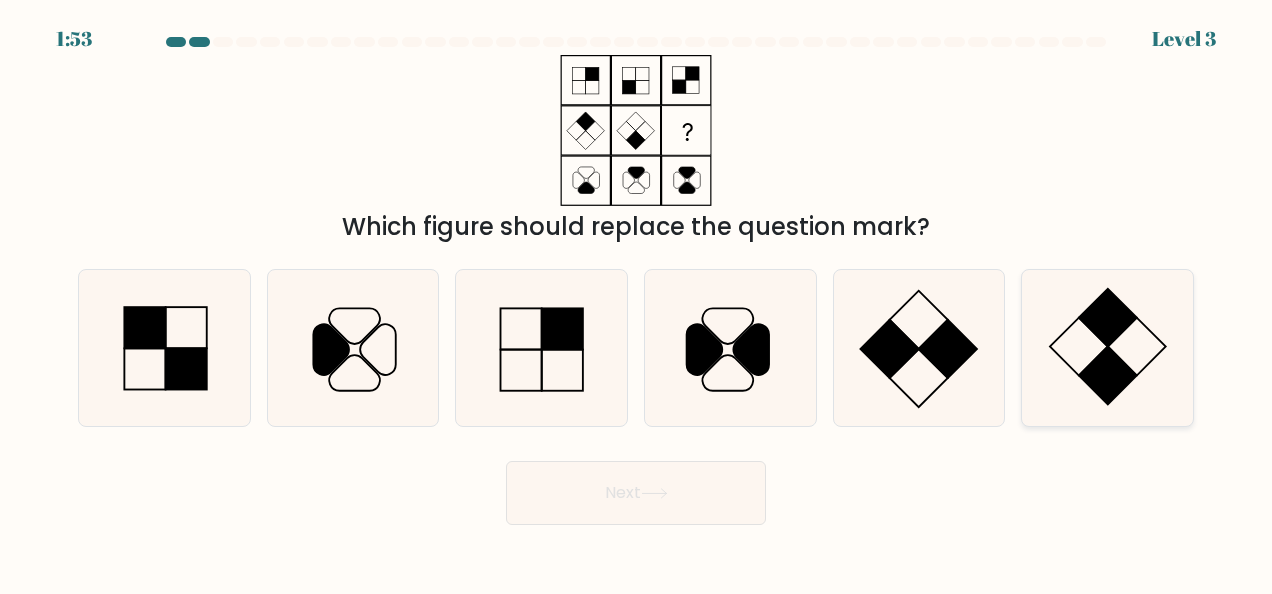 click 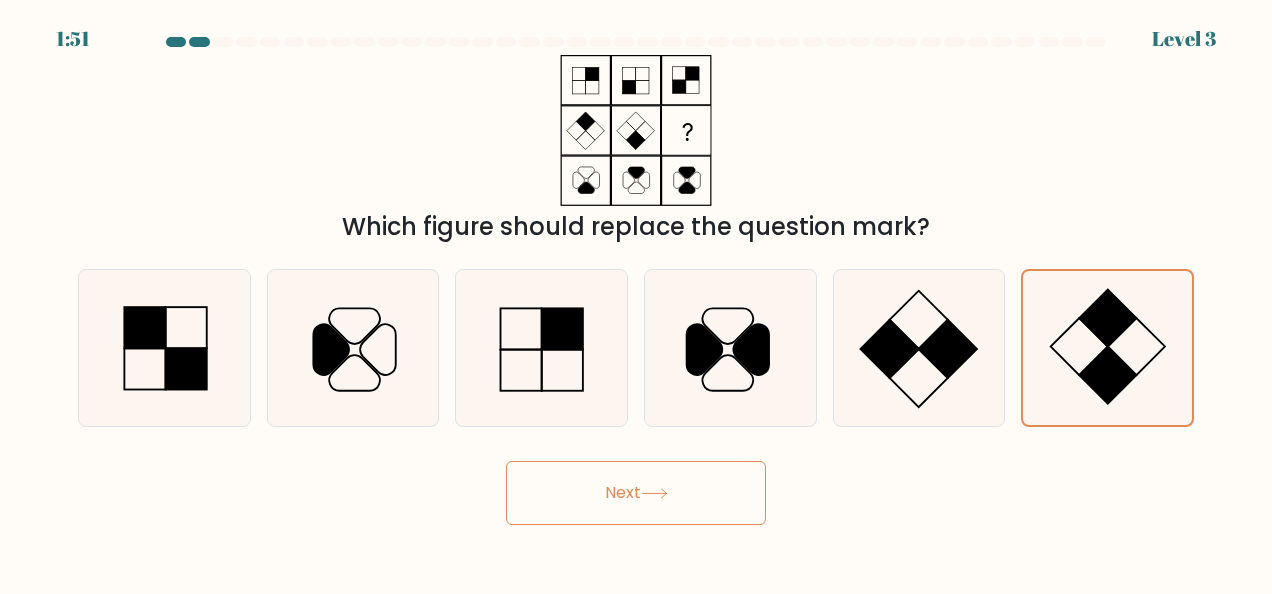 click on "Next" at bounding box center [636, 493] 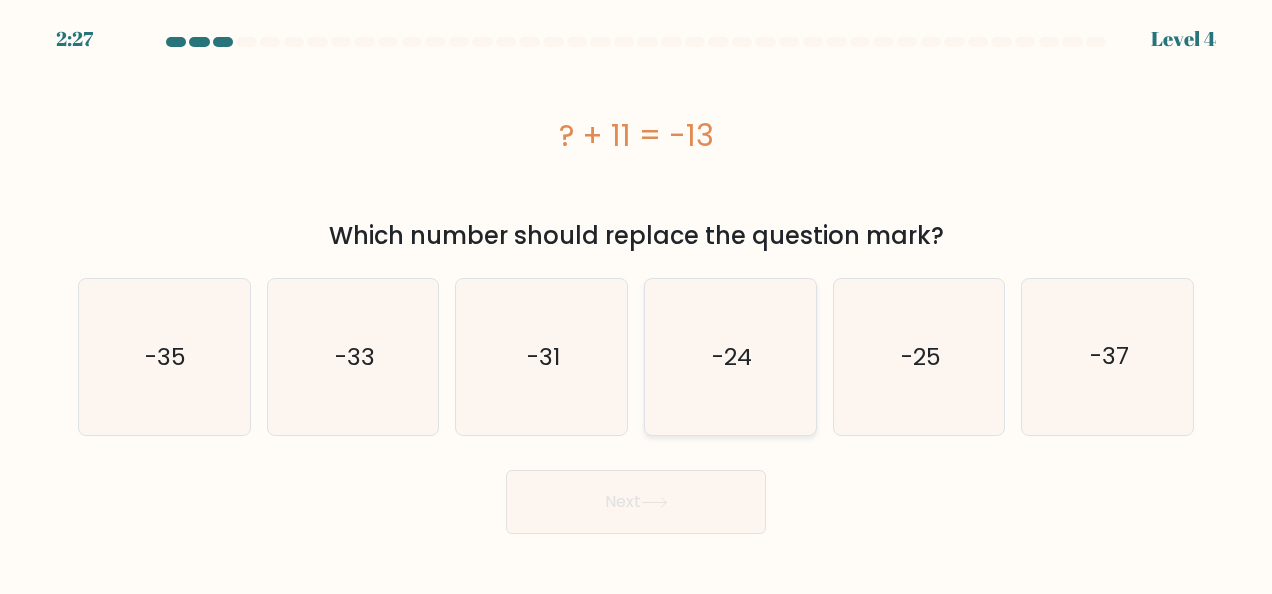 click on "-24" 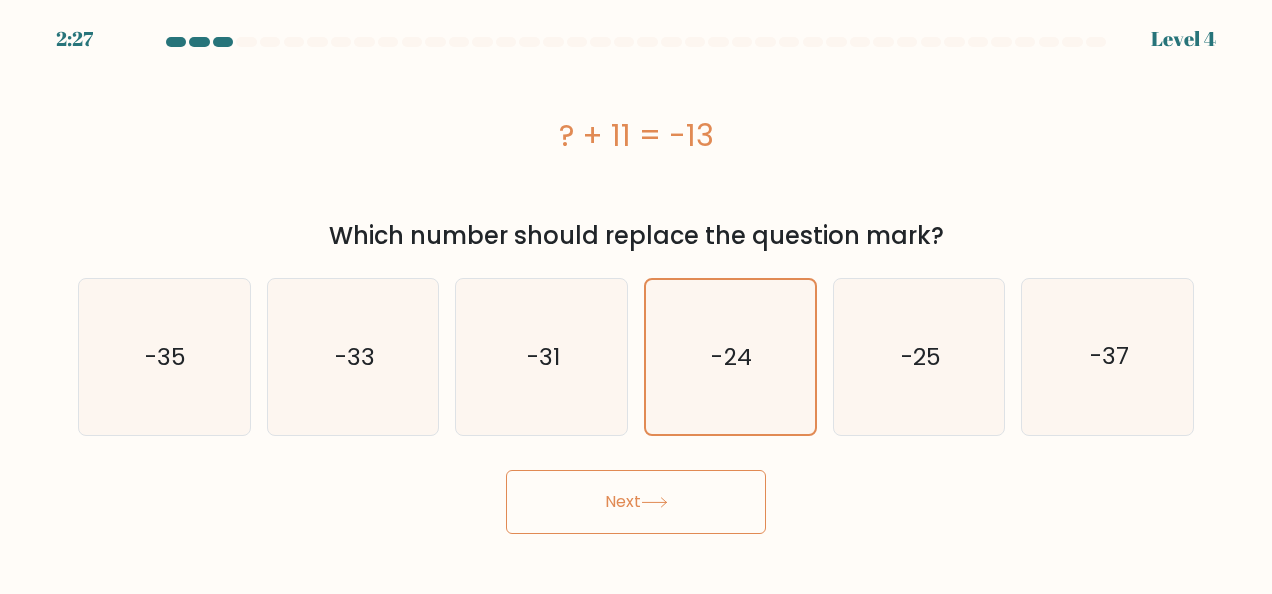 click on "Next" at bounding box center [636, 502] 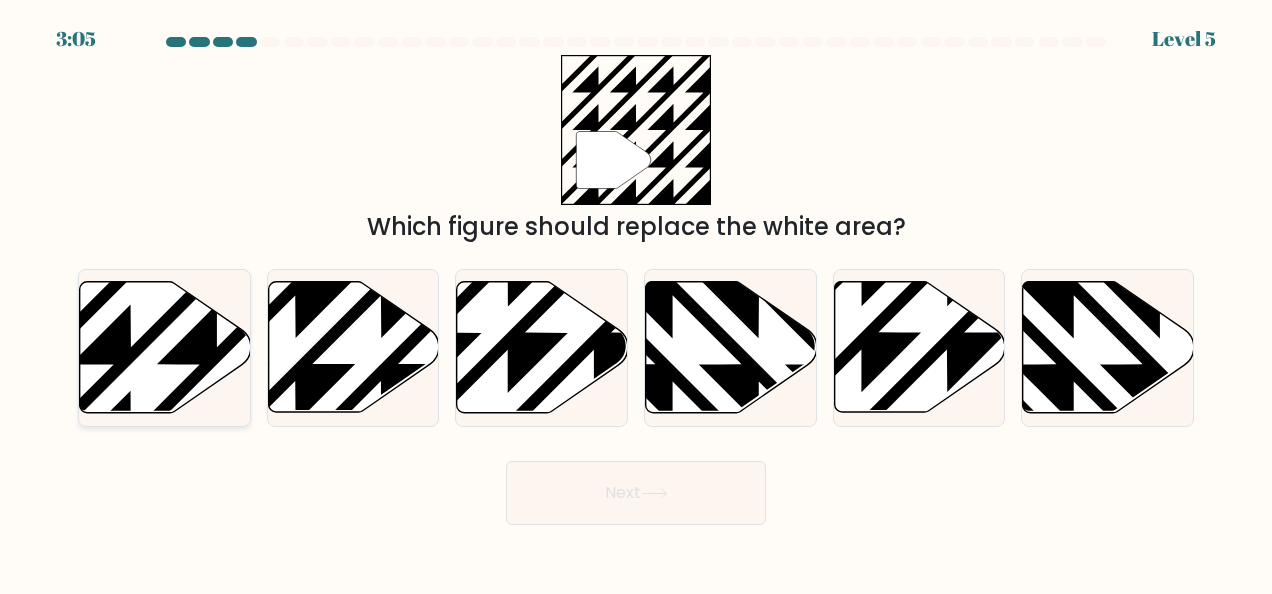 click 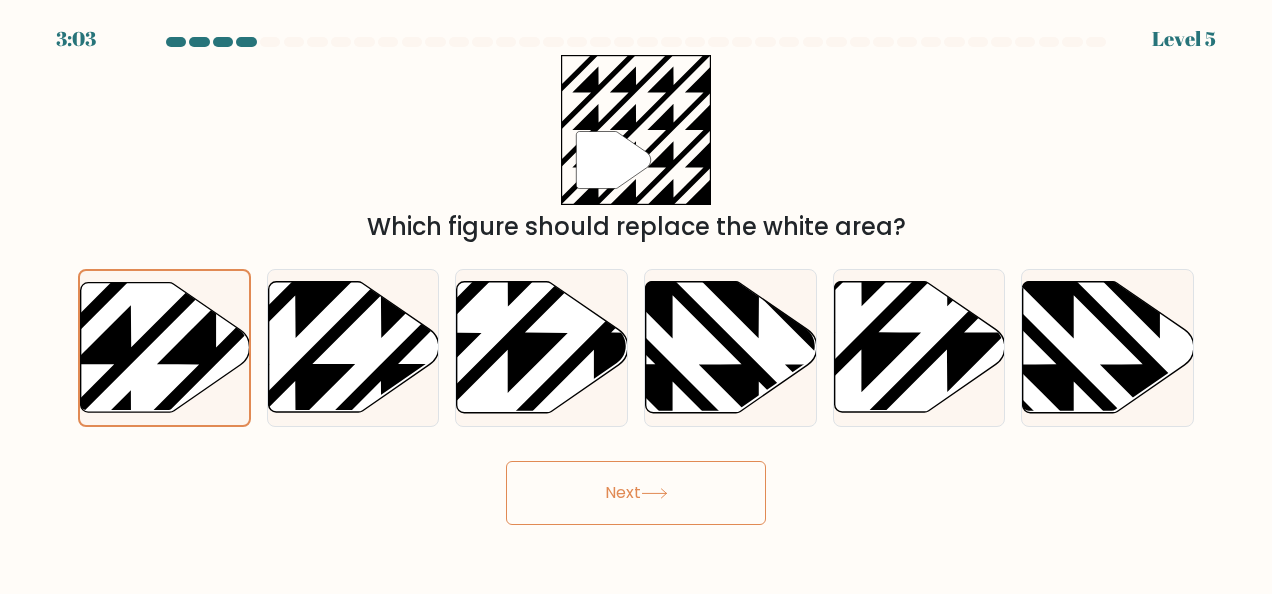 click on "Next" at bounding box center [636, 493] 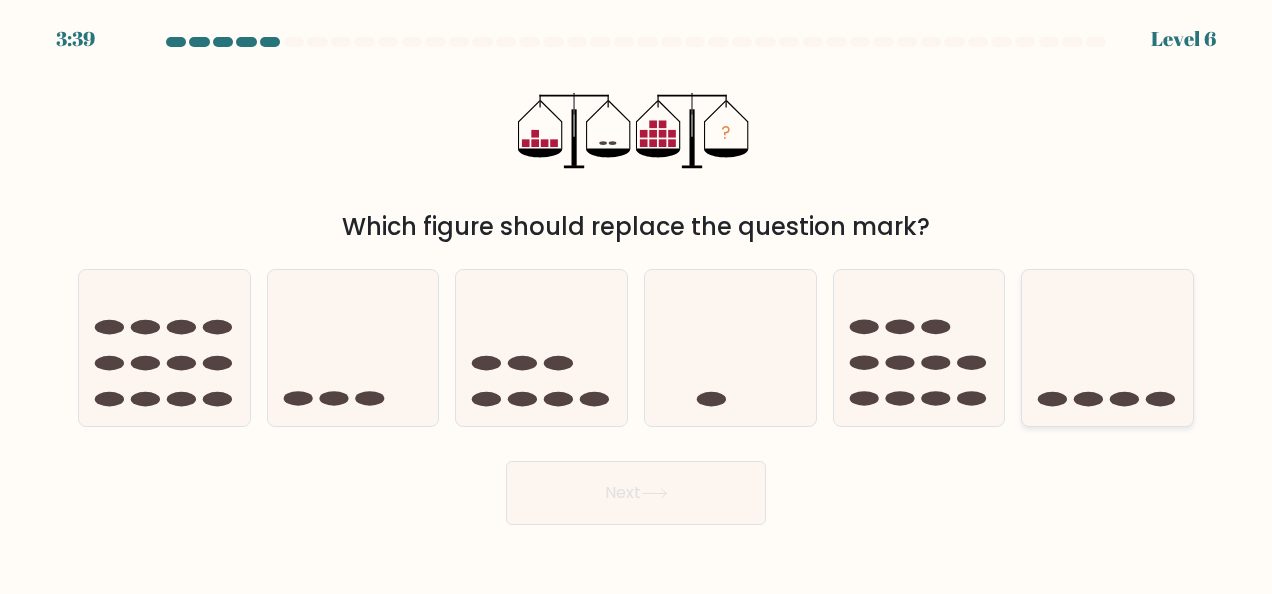 click 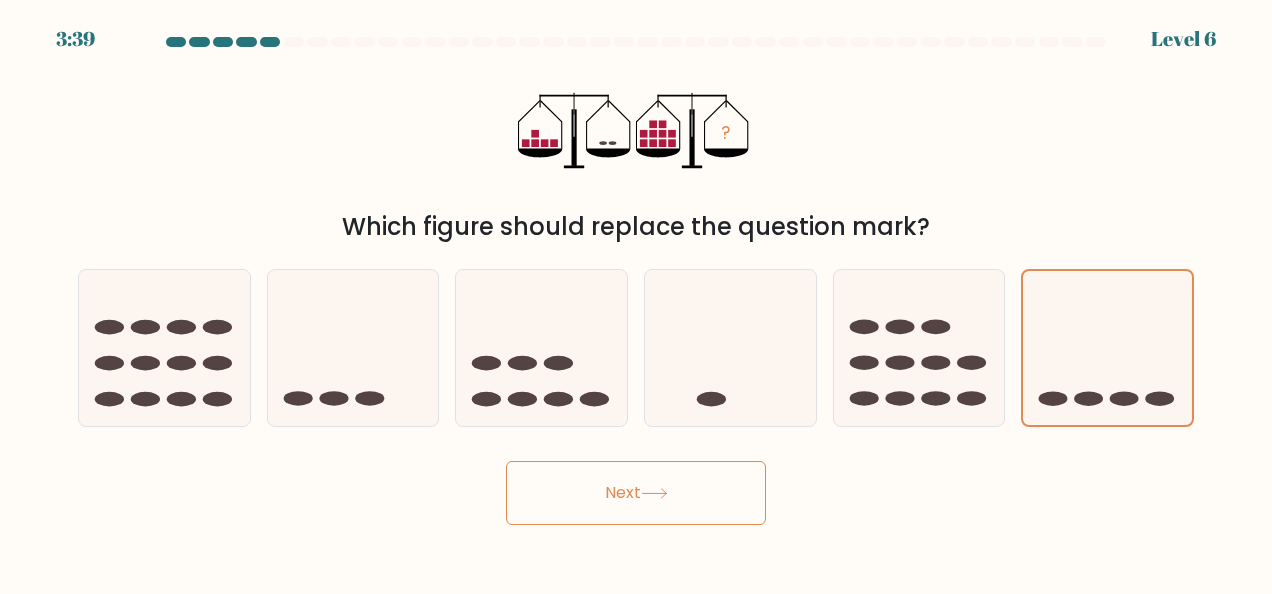 click on "Next" at bounding box center [636, 493] 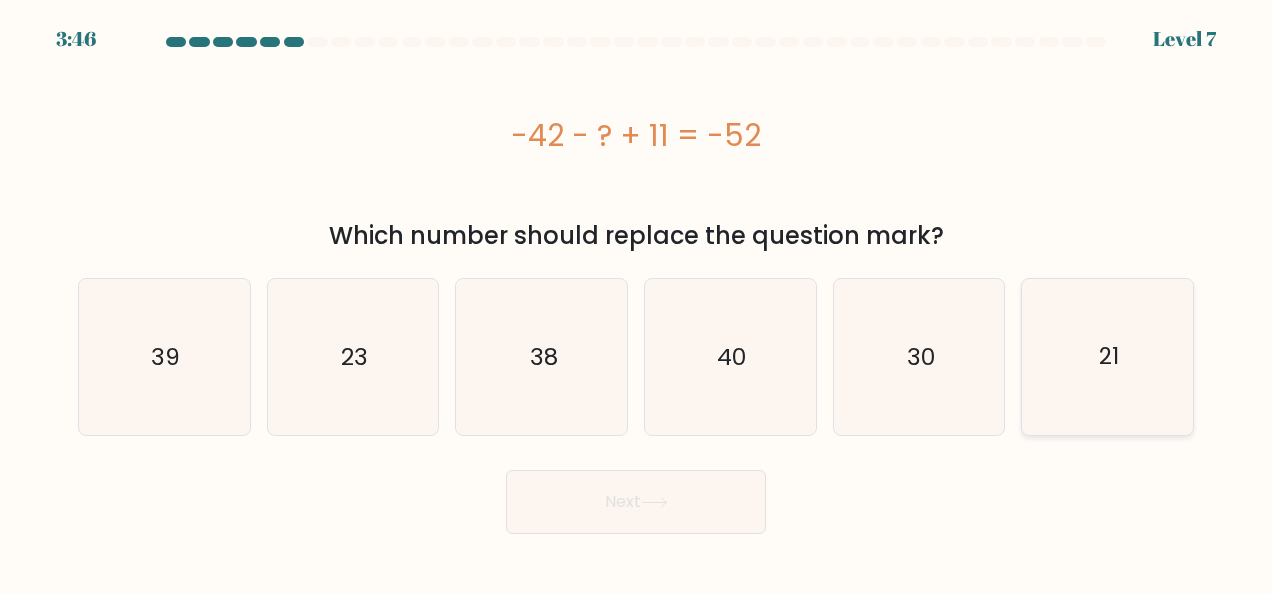 click on "21" 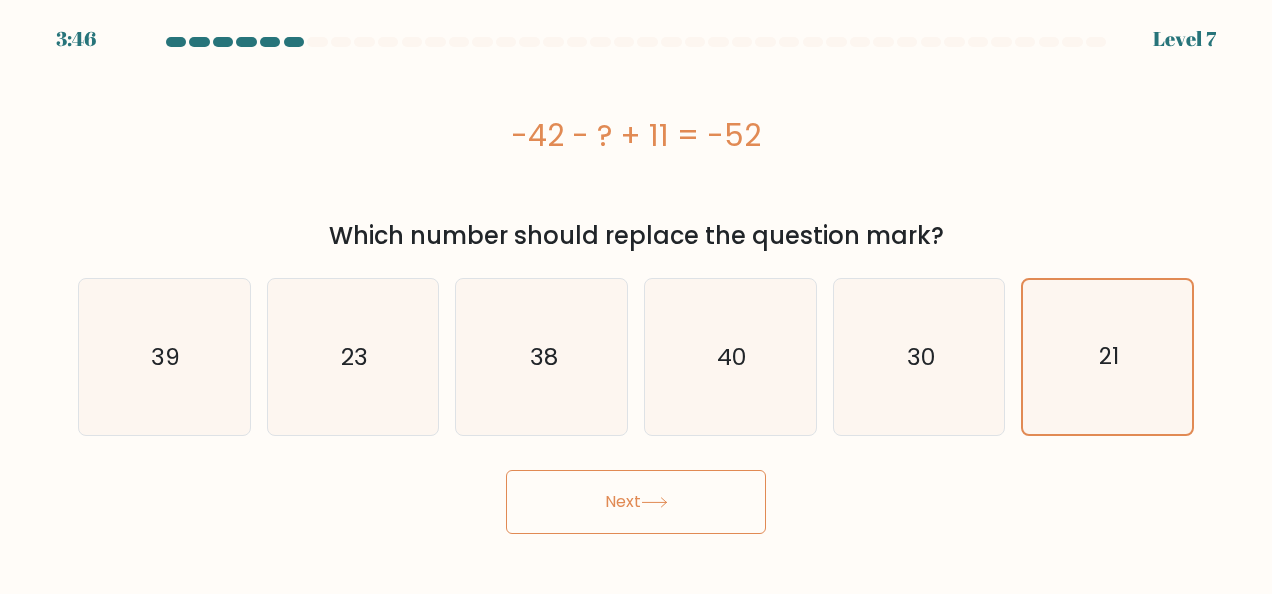 click on "Next" at bounding box center (636, 502) 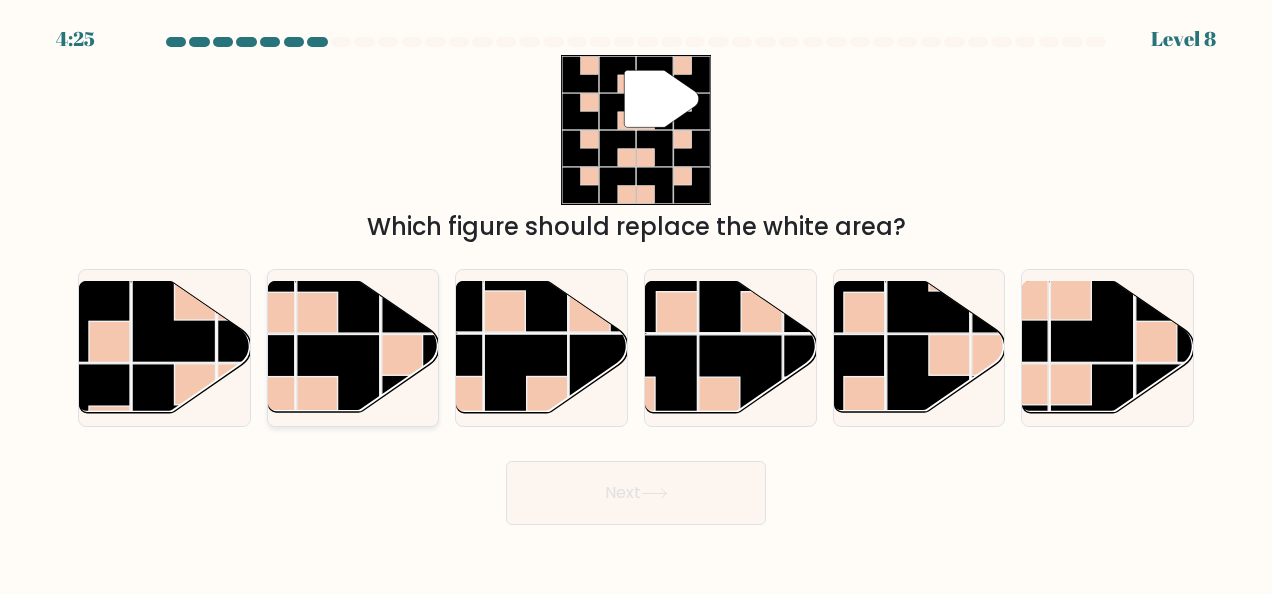 click 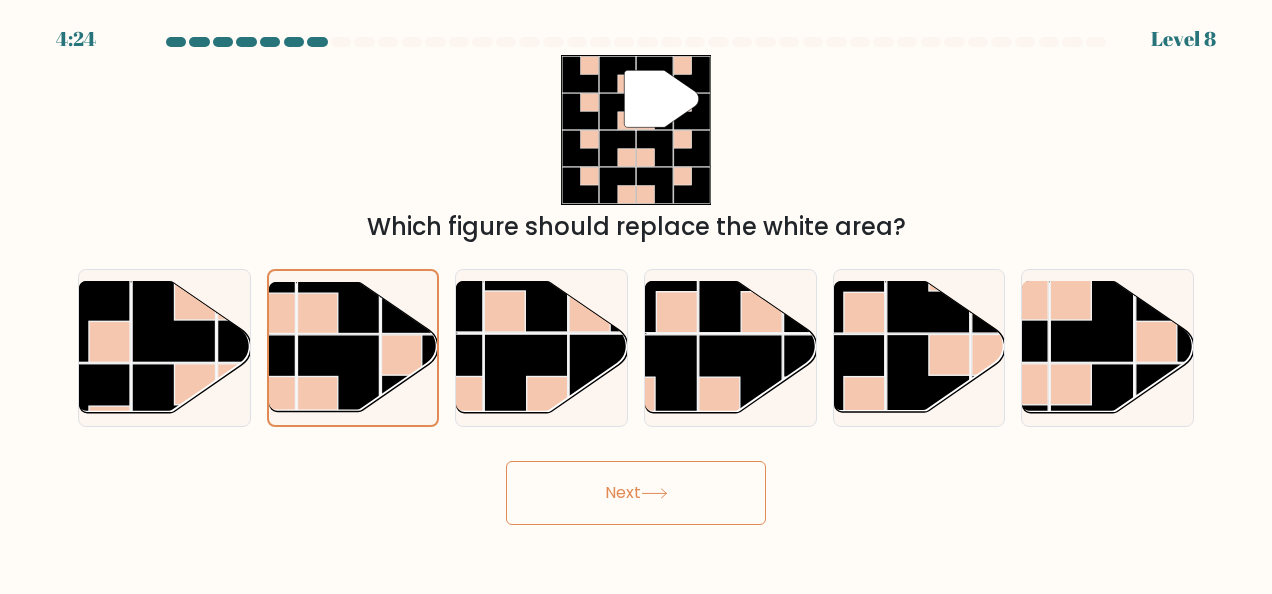 click on "Next" at bounding box center (636, 493) 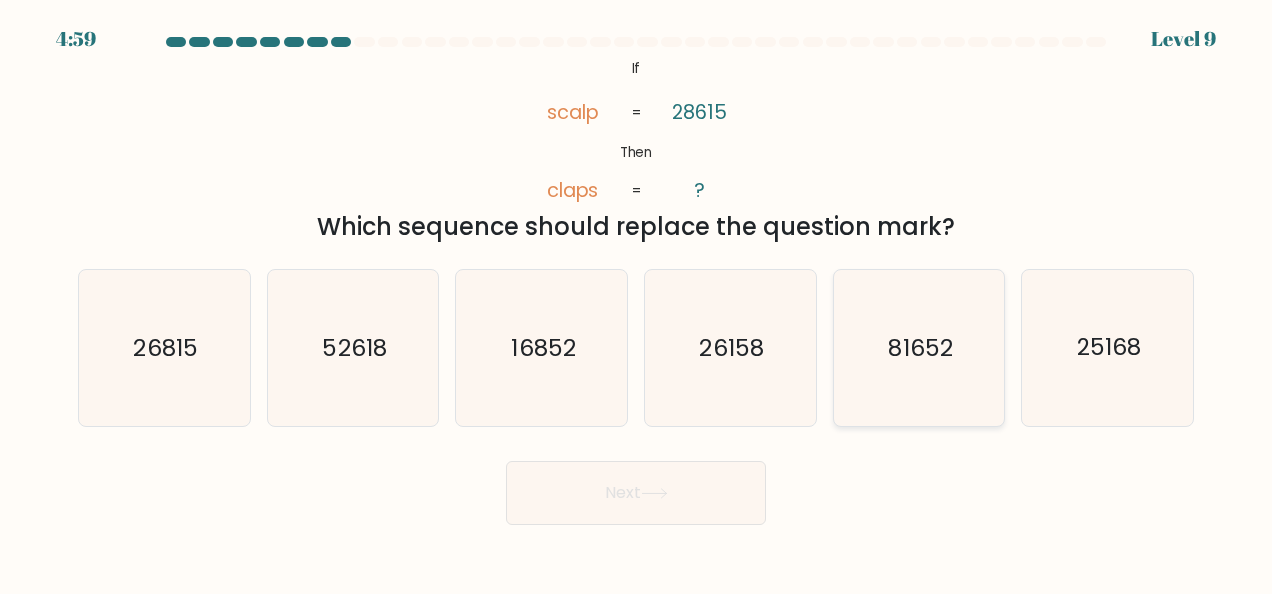 click on "81652" 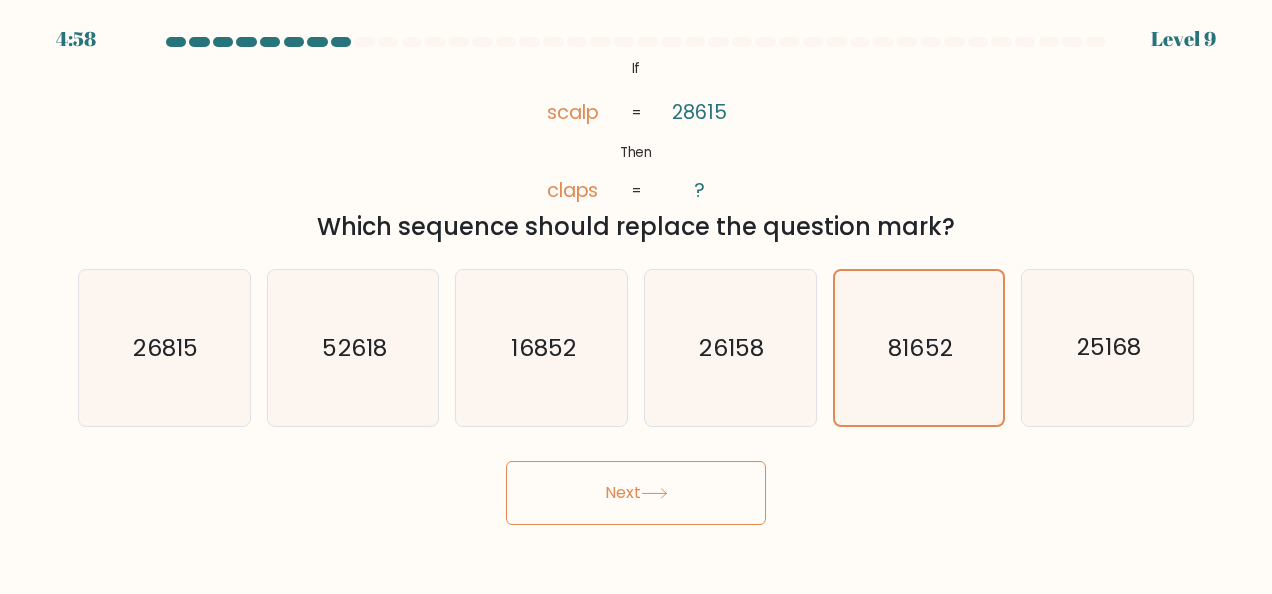 click on "Next" at bounding box center (636, 493) 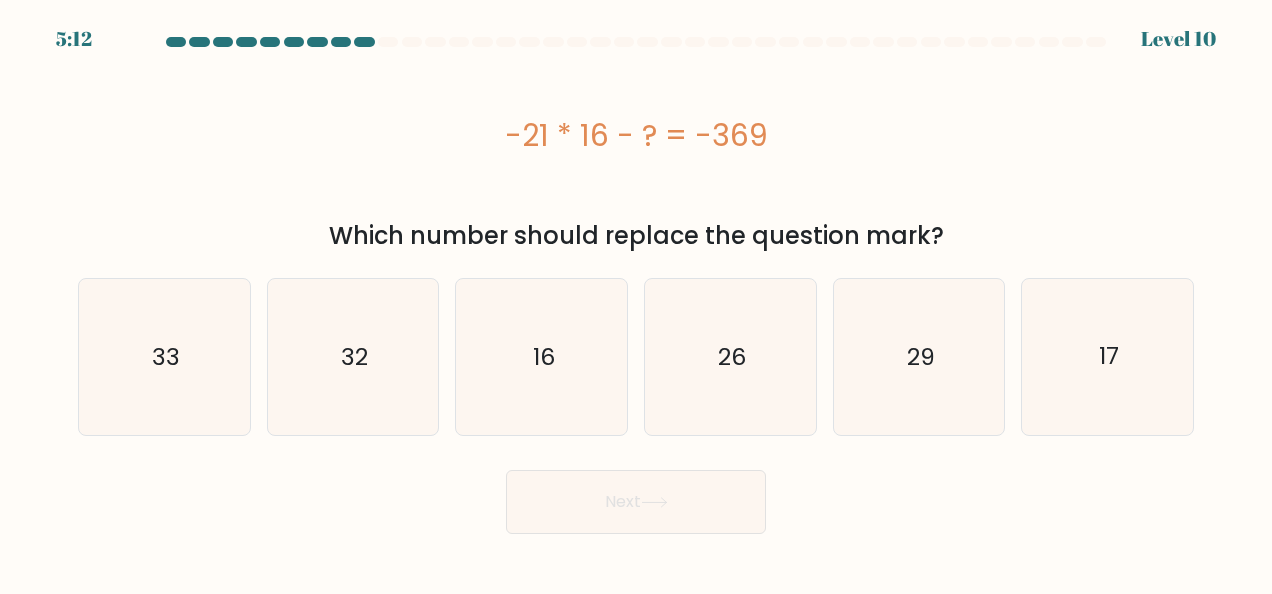 click on "a.
33" at bounding box center (164, 357) 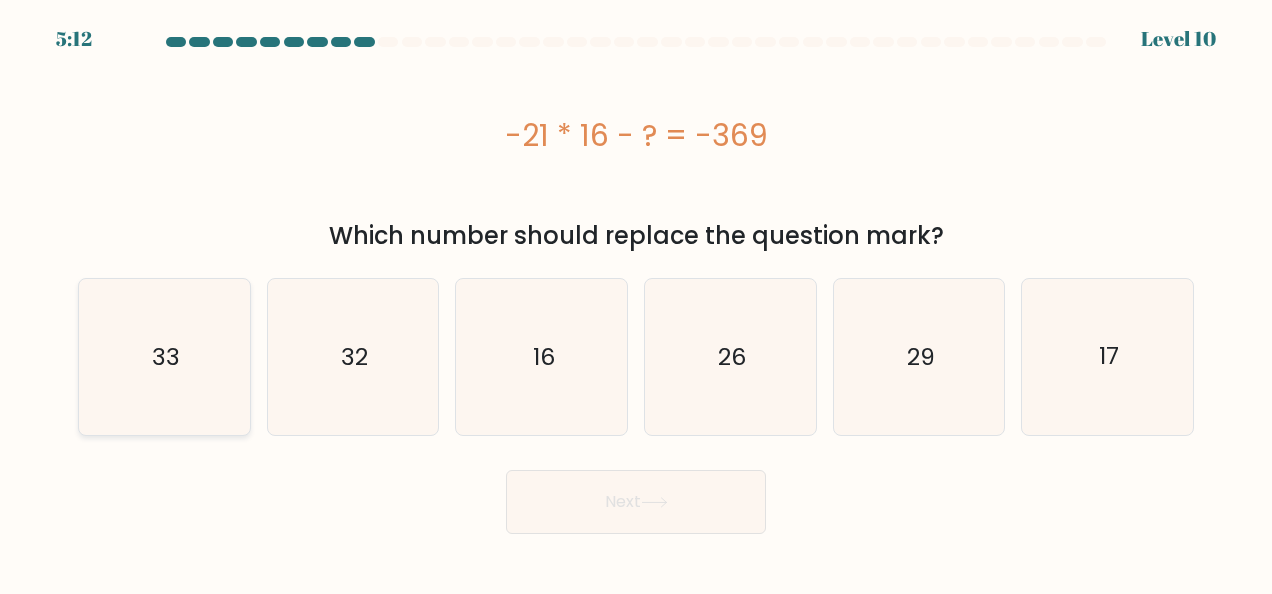 click on "33" 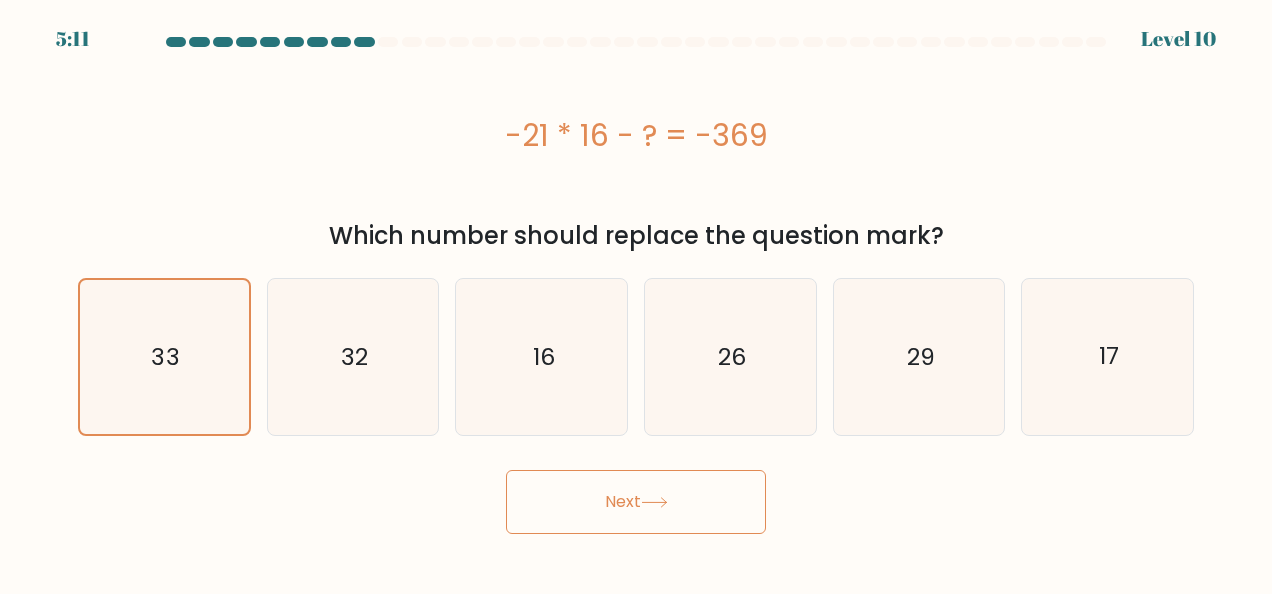 click on "Next" at bounding box center (636, 502) 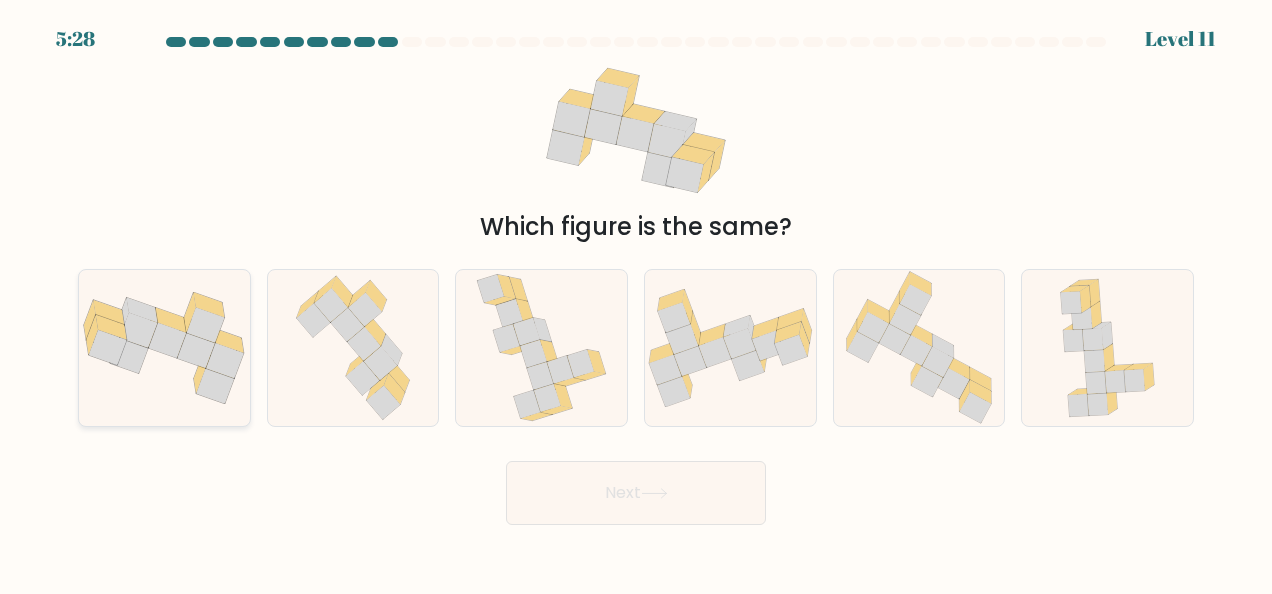 click 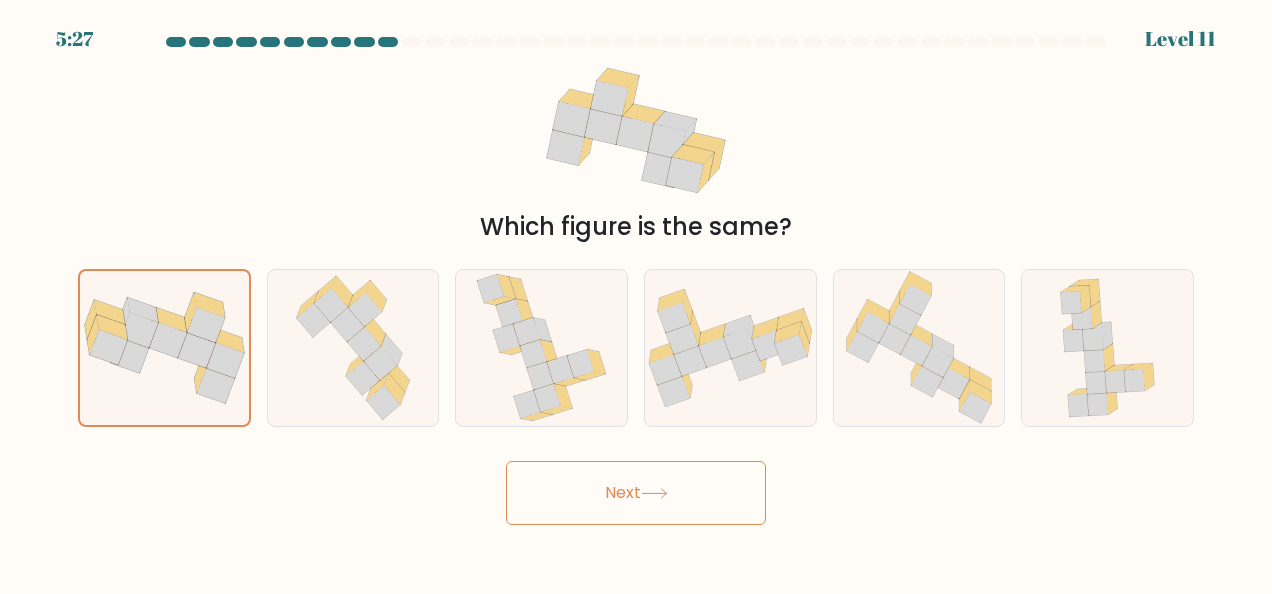 click on "Next" at bounding box center [636, 493] 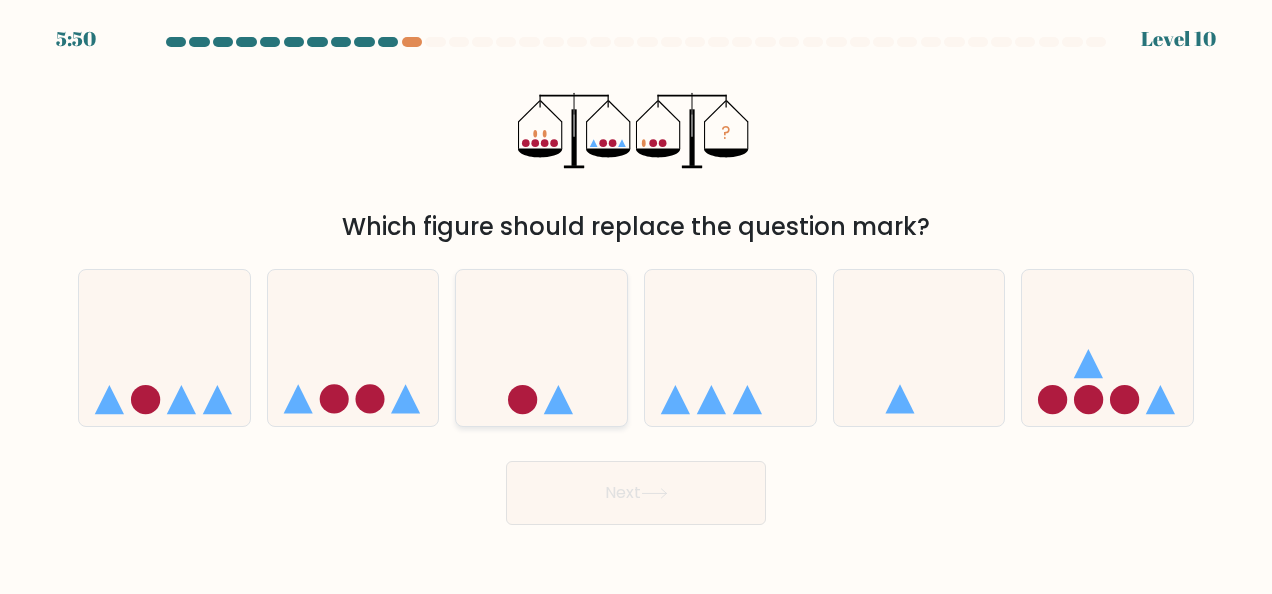 click 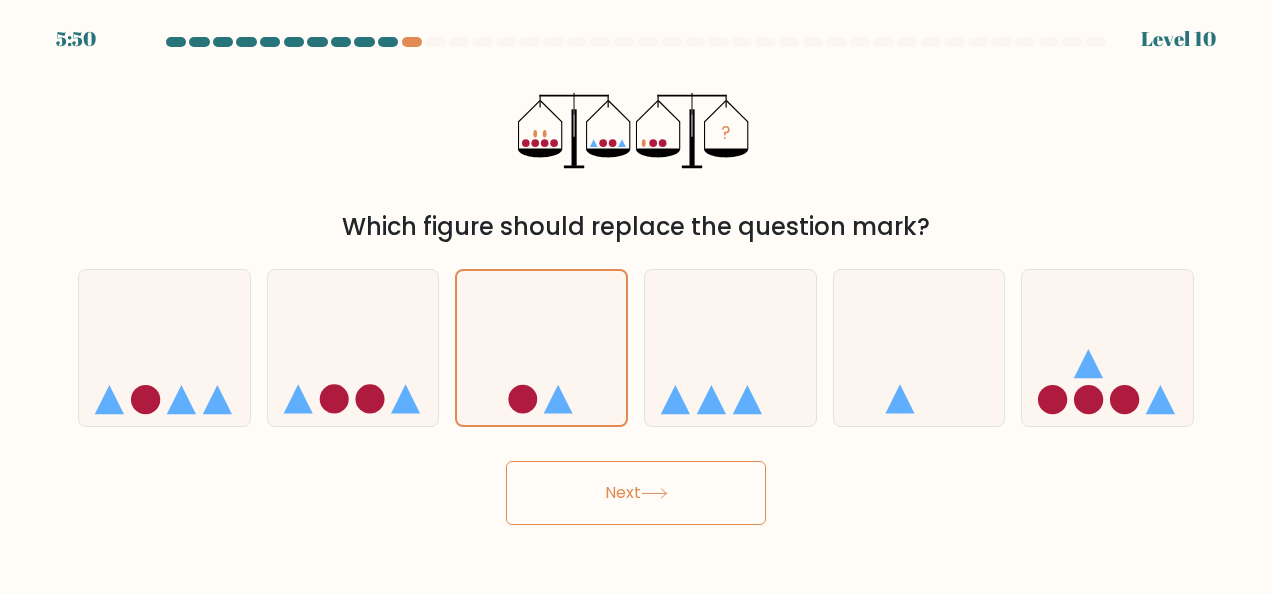 click on "Next" at bounding box center [636, 493] 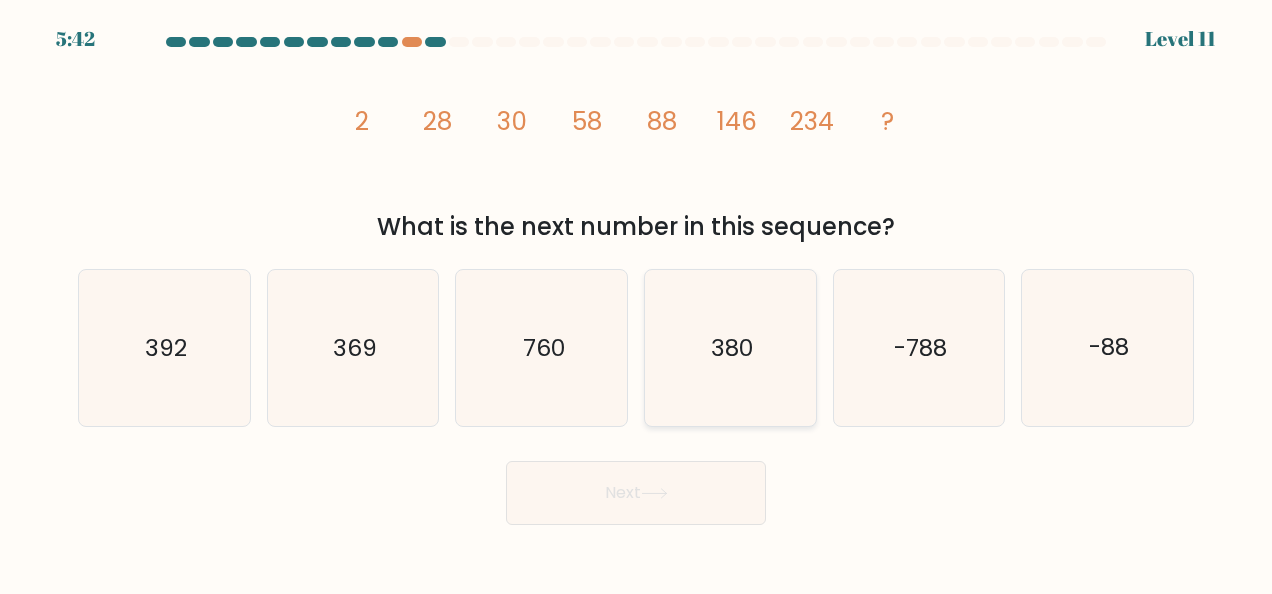 click on "380" 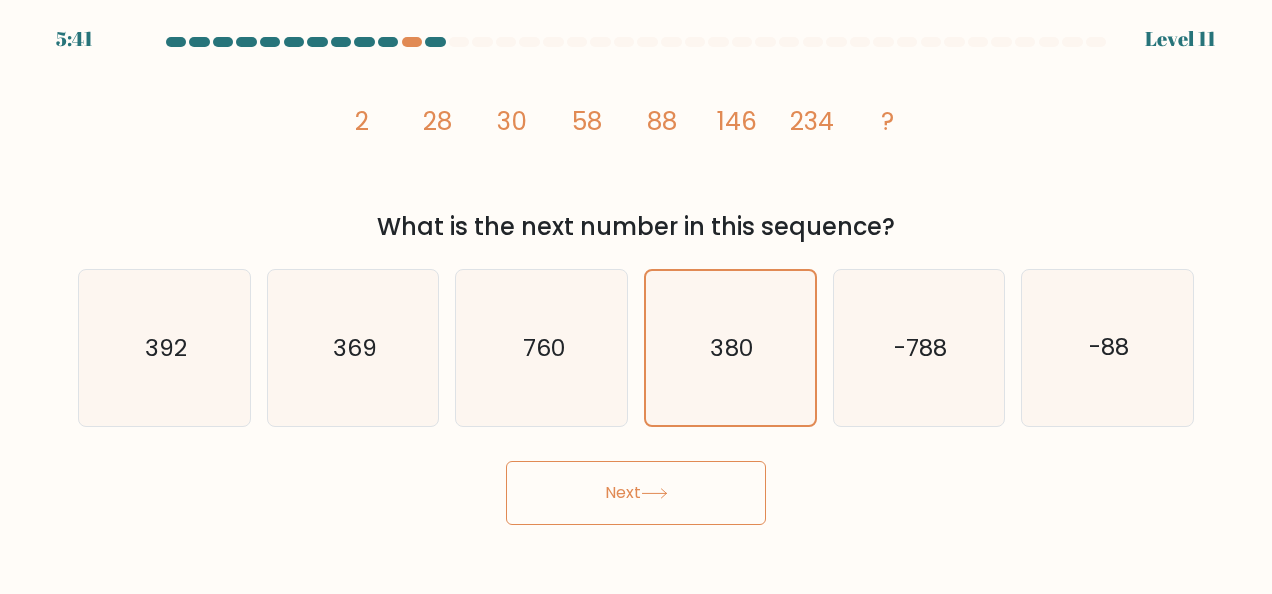 click on "Next" at bounding box center [636, 493] 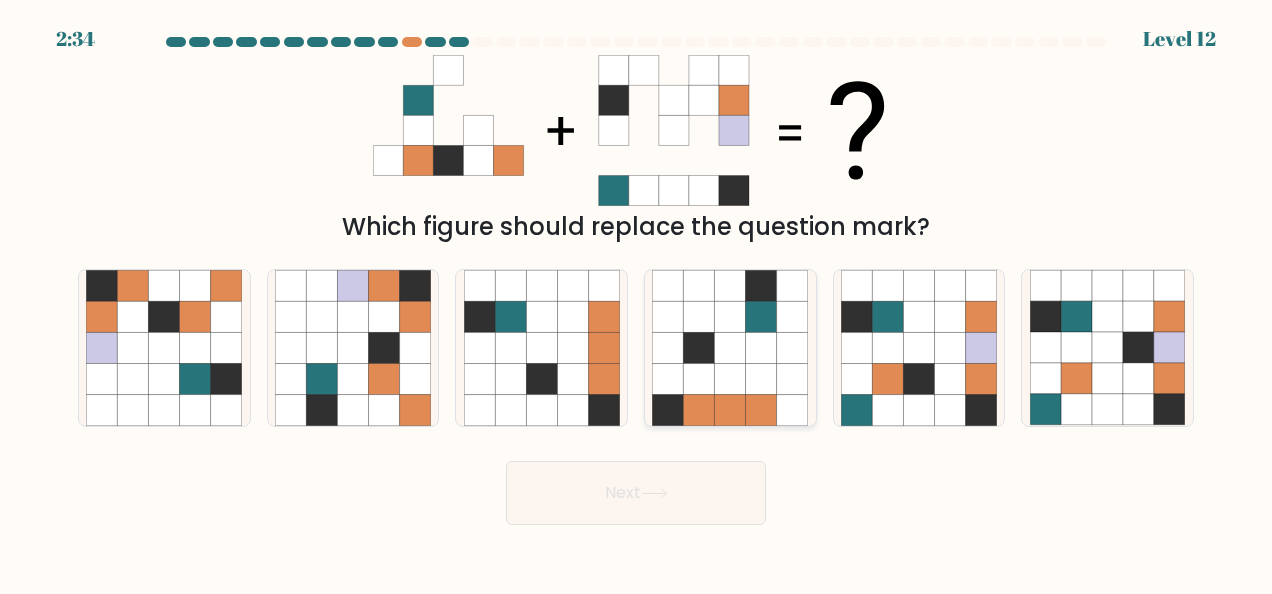 scroll, scrollTop: 0, scrollLeft: 0, axis: both 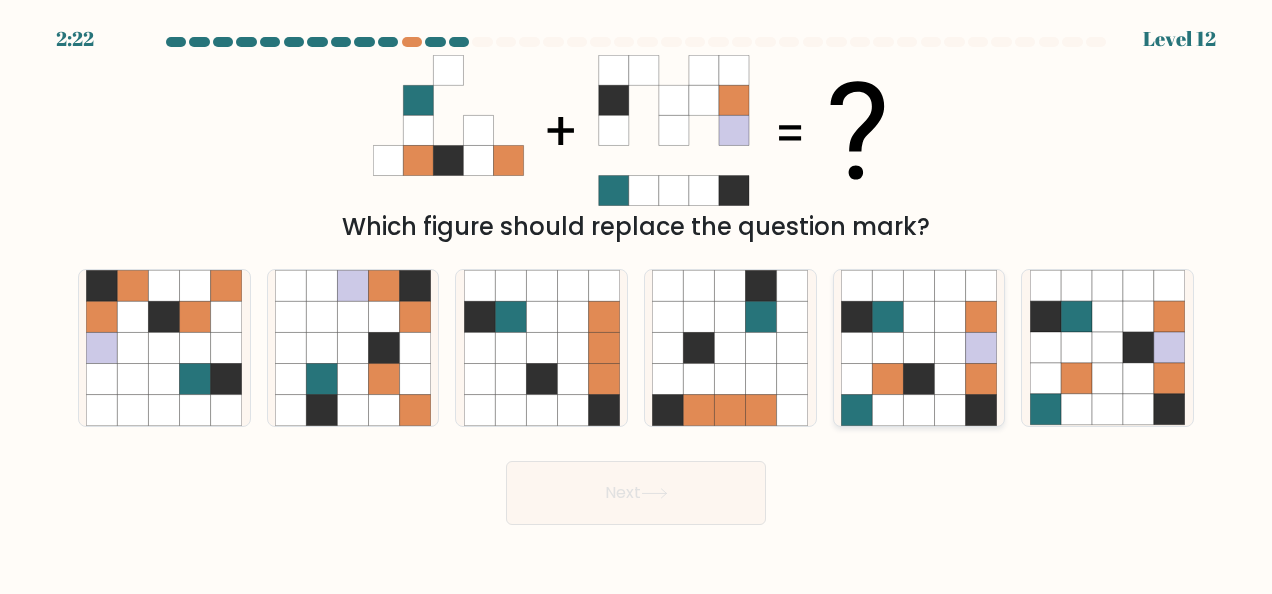 click 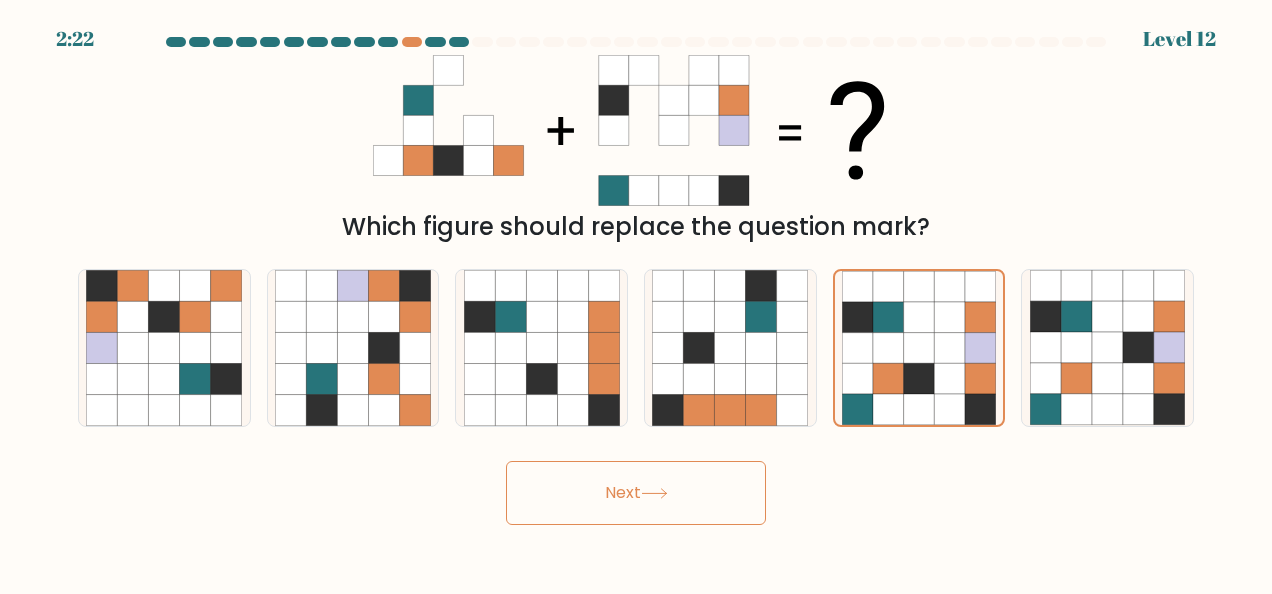 click on "Next" at bounding box center (636, 493) 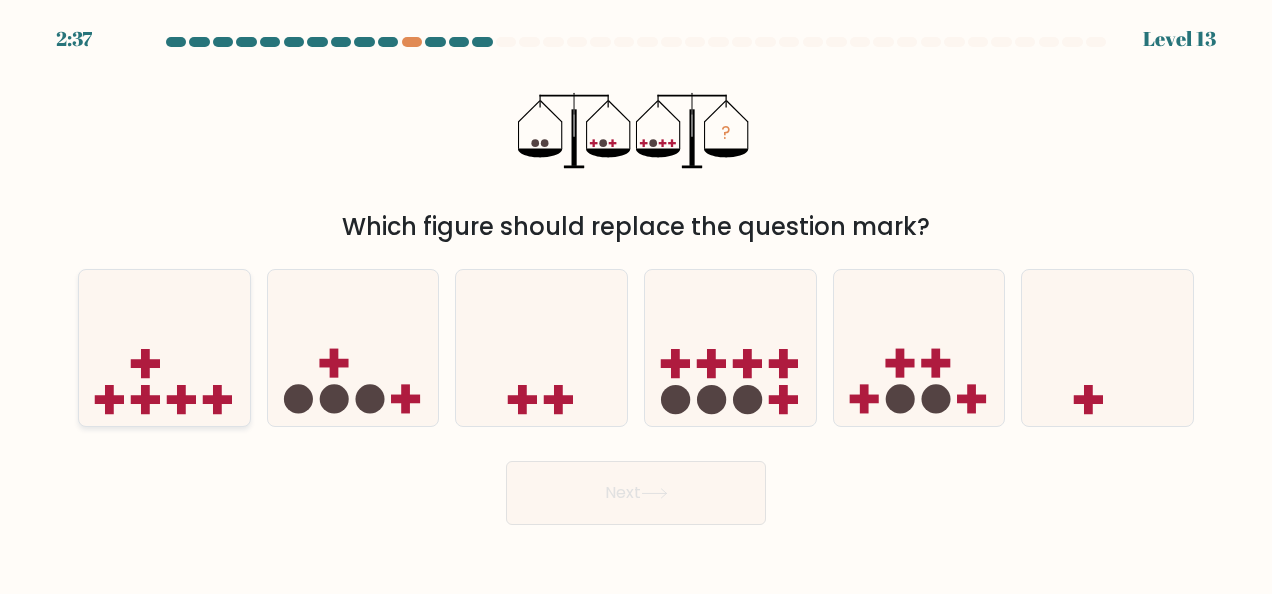 click 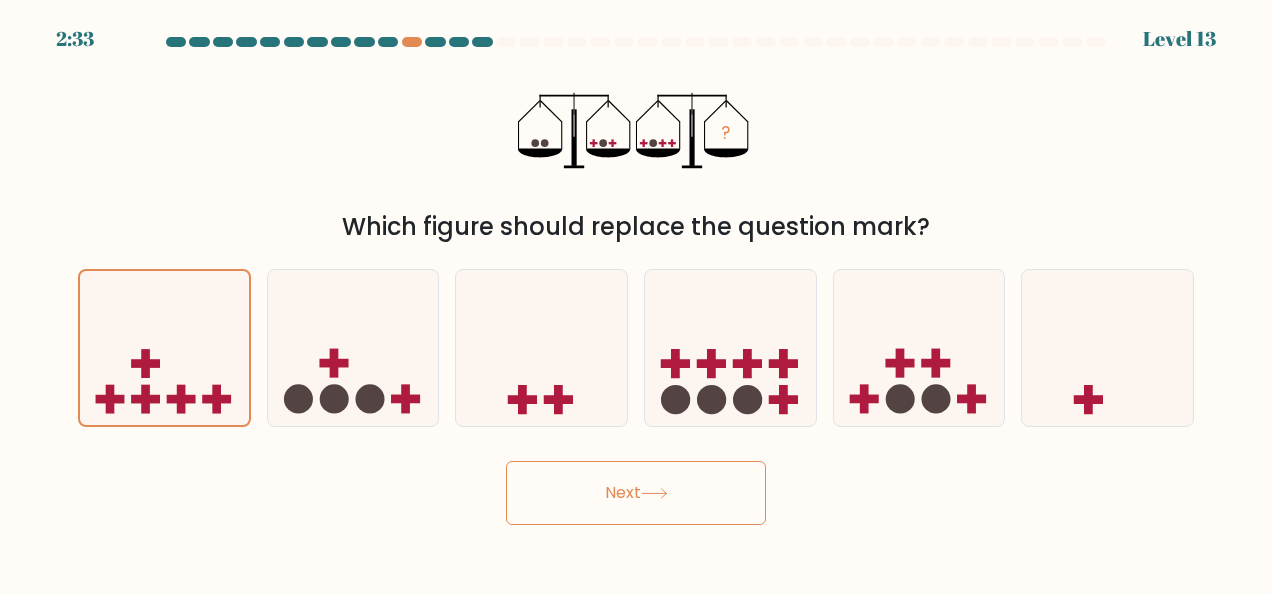 click on "Next" at bounding box center (636, 493) 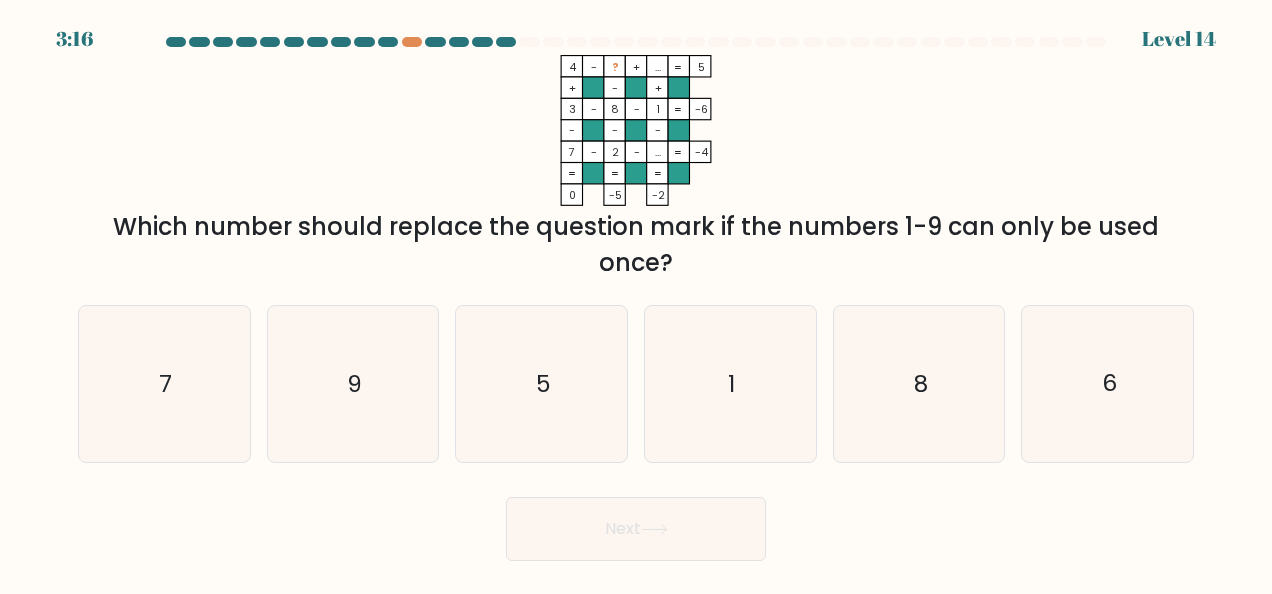 type 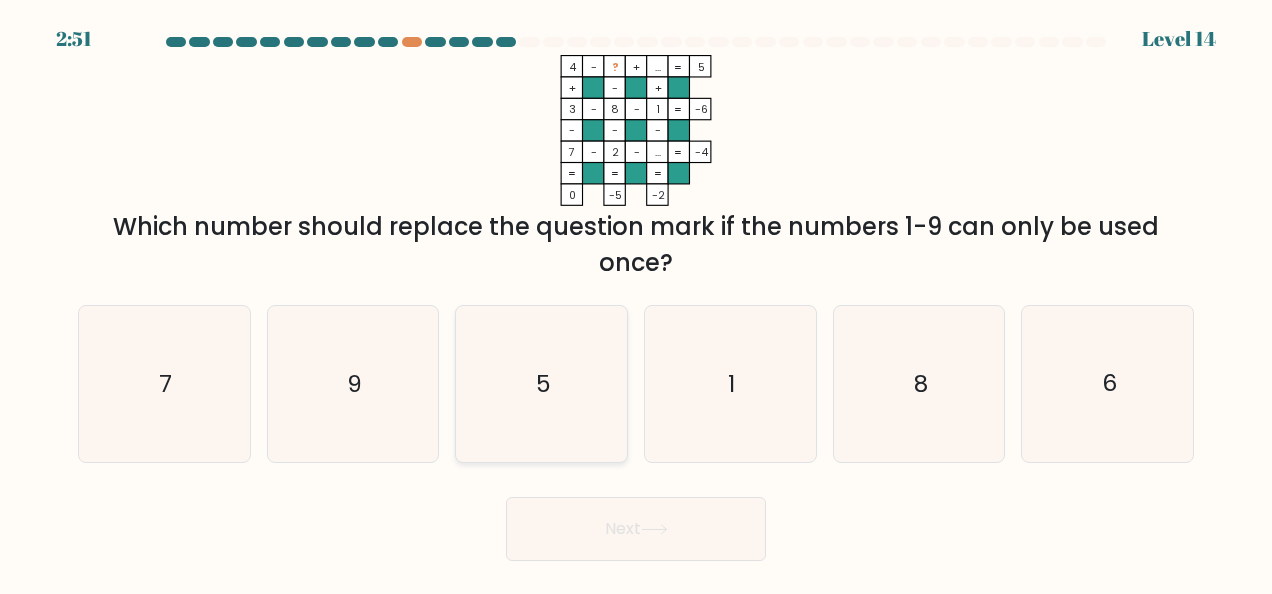 click on "5" 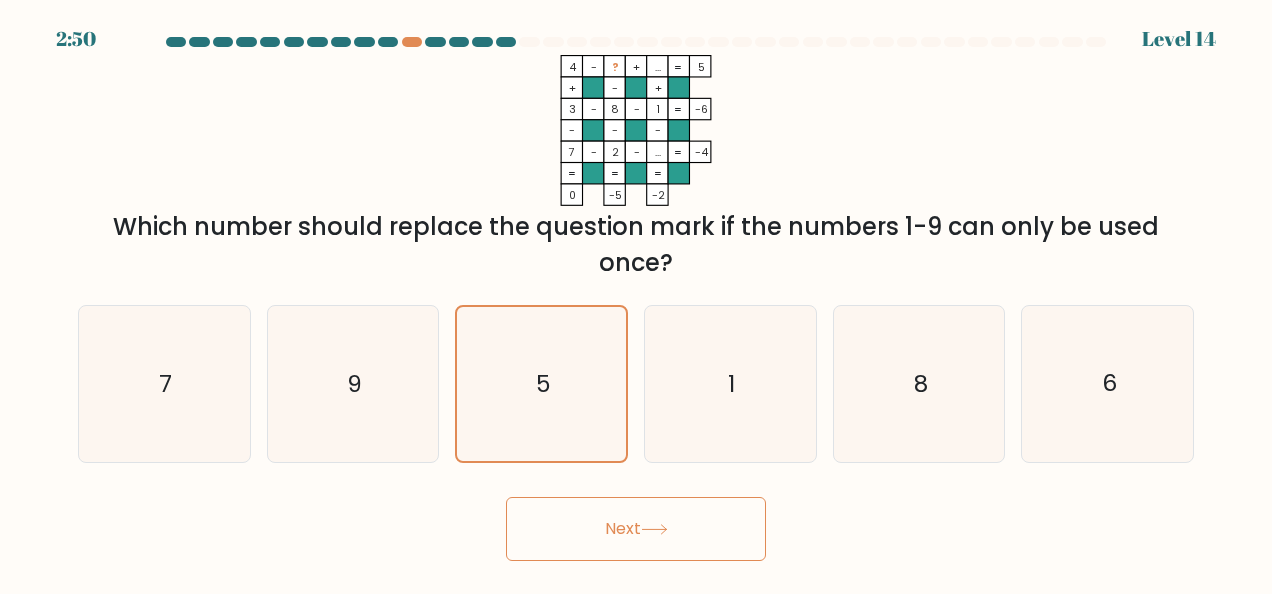 click on "Next" at bounding box center (636, 529) 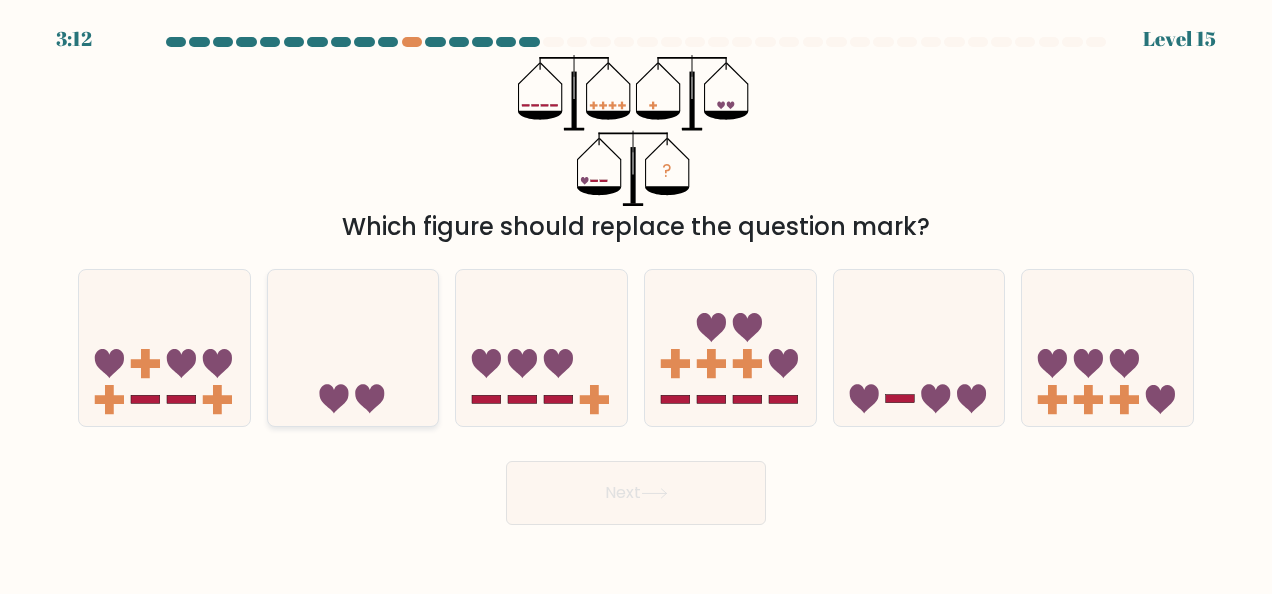 click 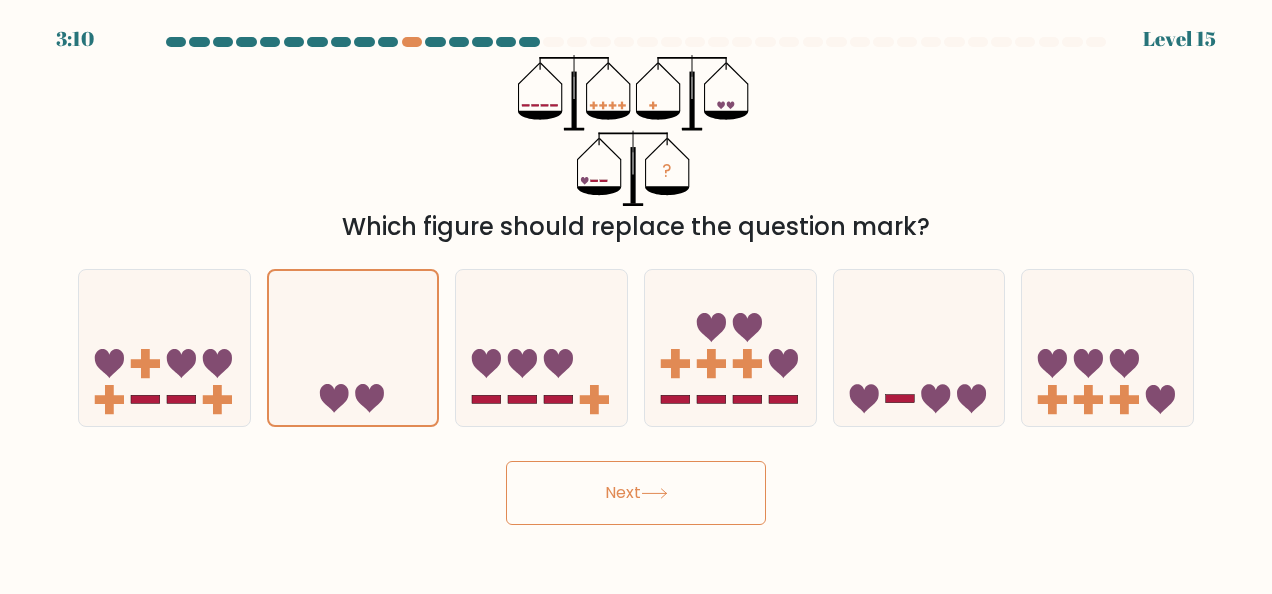 click on "Next" at bounding box center [636, 493] 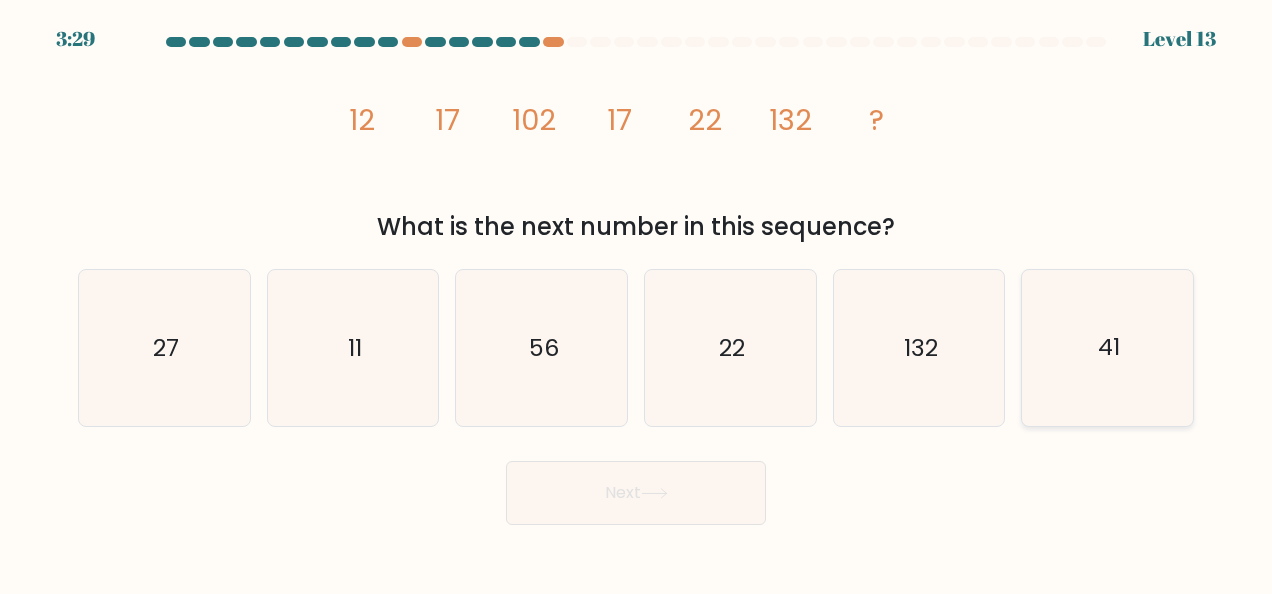 click on "41" 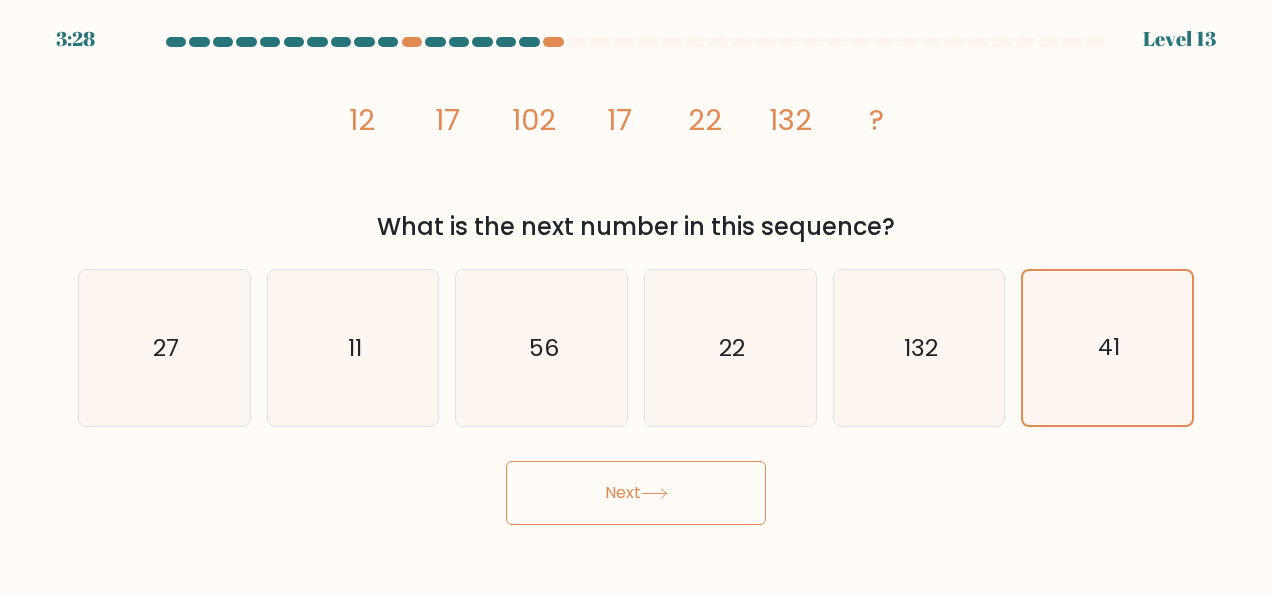 click on "Next" at bounding box center (636, 493) 